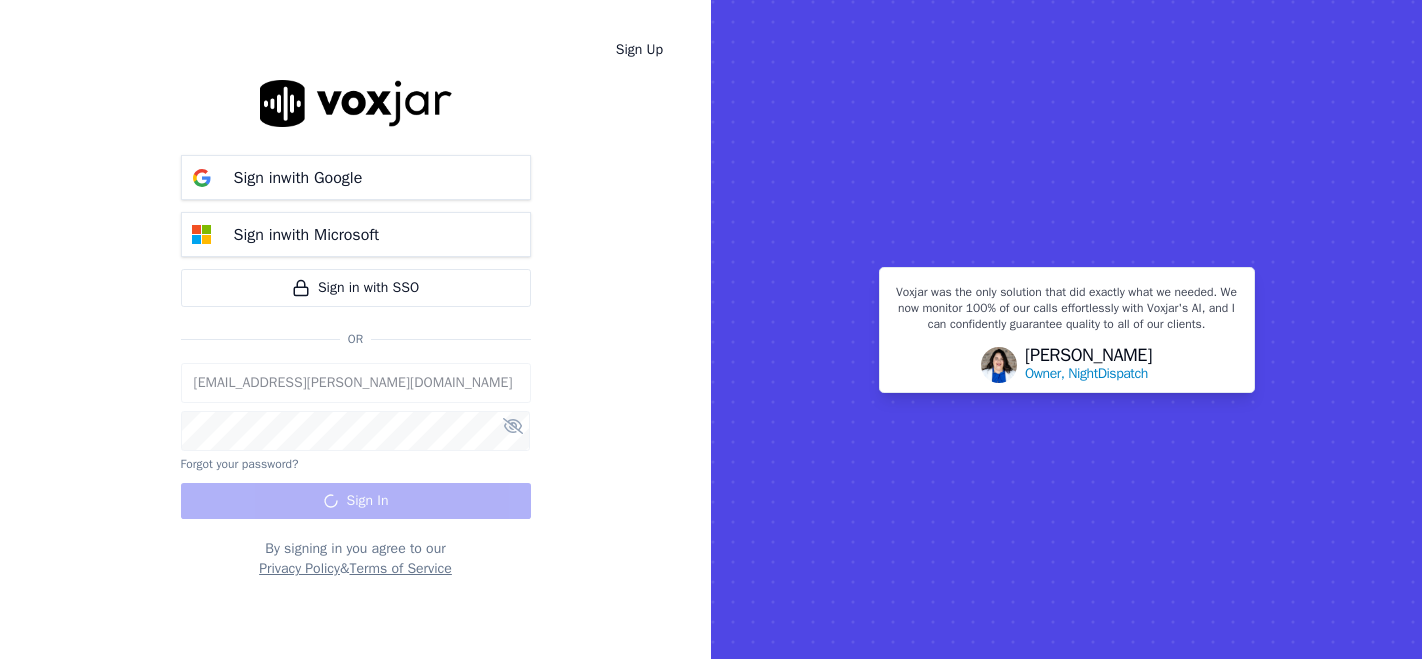 scroll, scrollTop: 0, scrollLeft: 0, axis: both 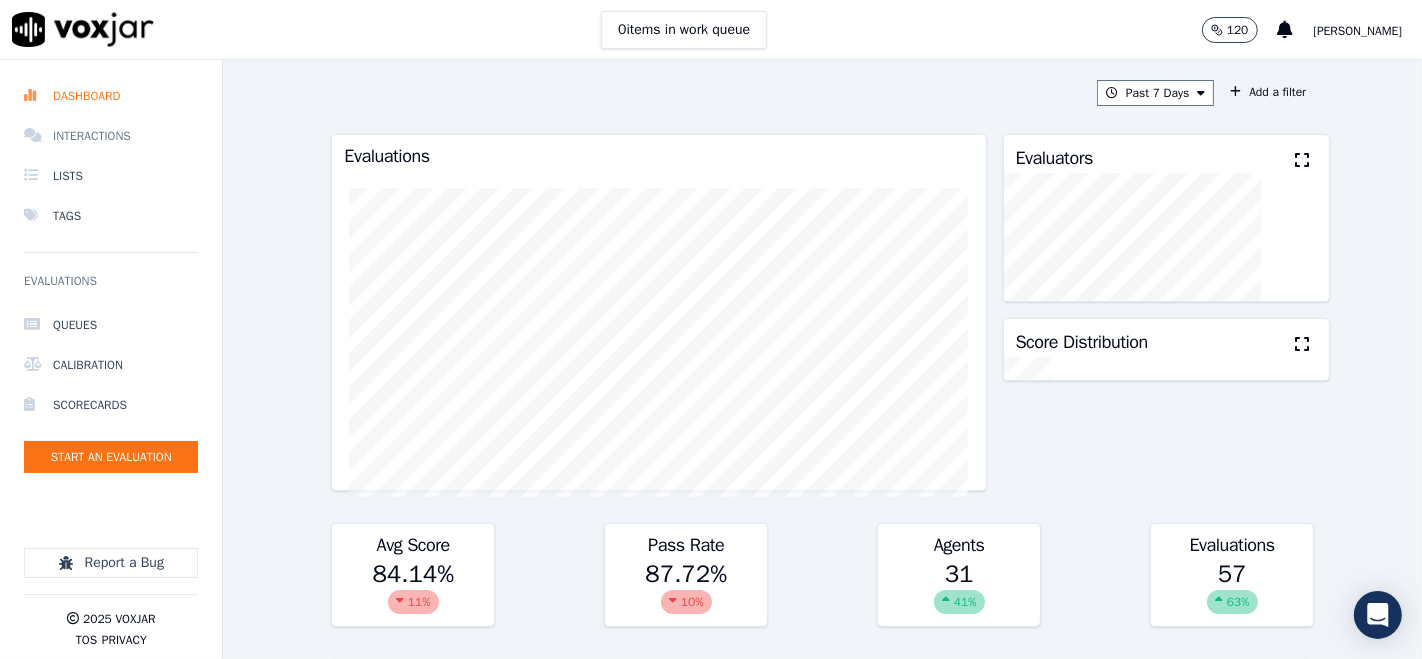 click on "Interactions" at bounding box center [111, 136] 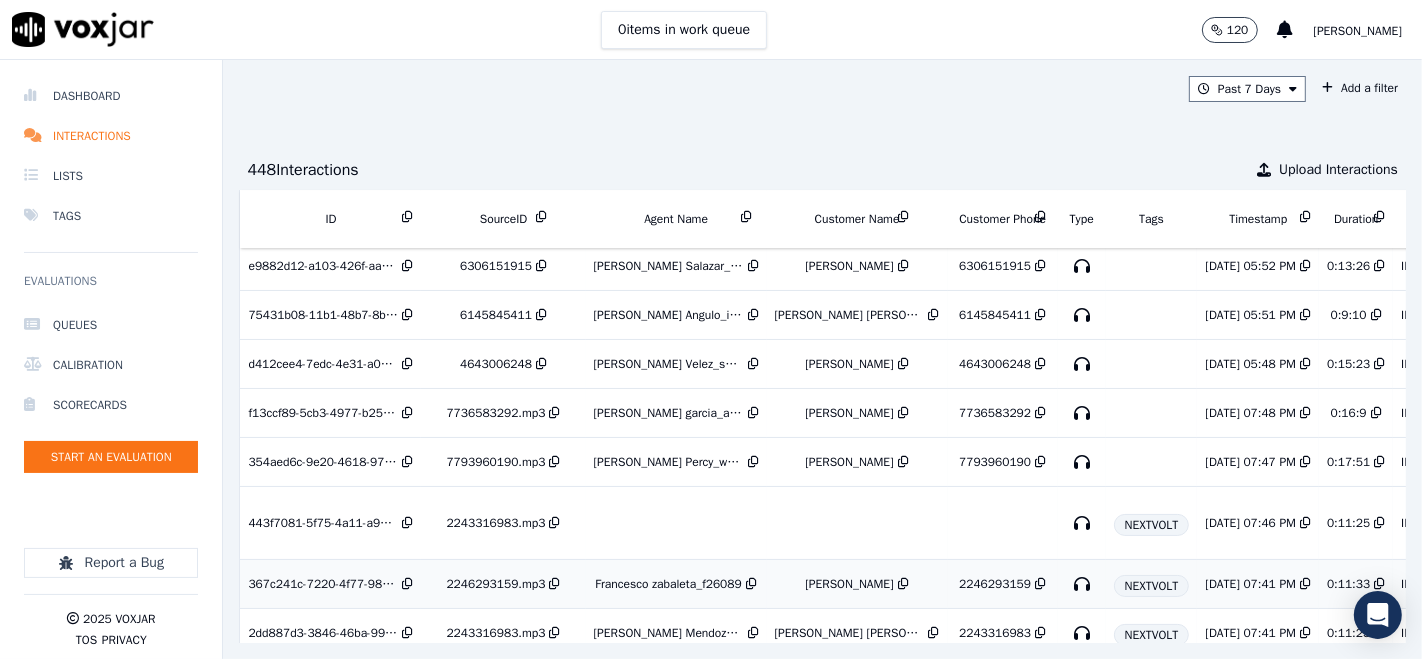 scroll, scrollTop: 3500, scrollLeft: 0, axis: vertical 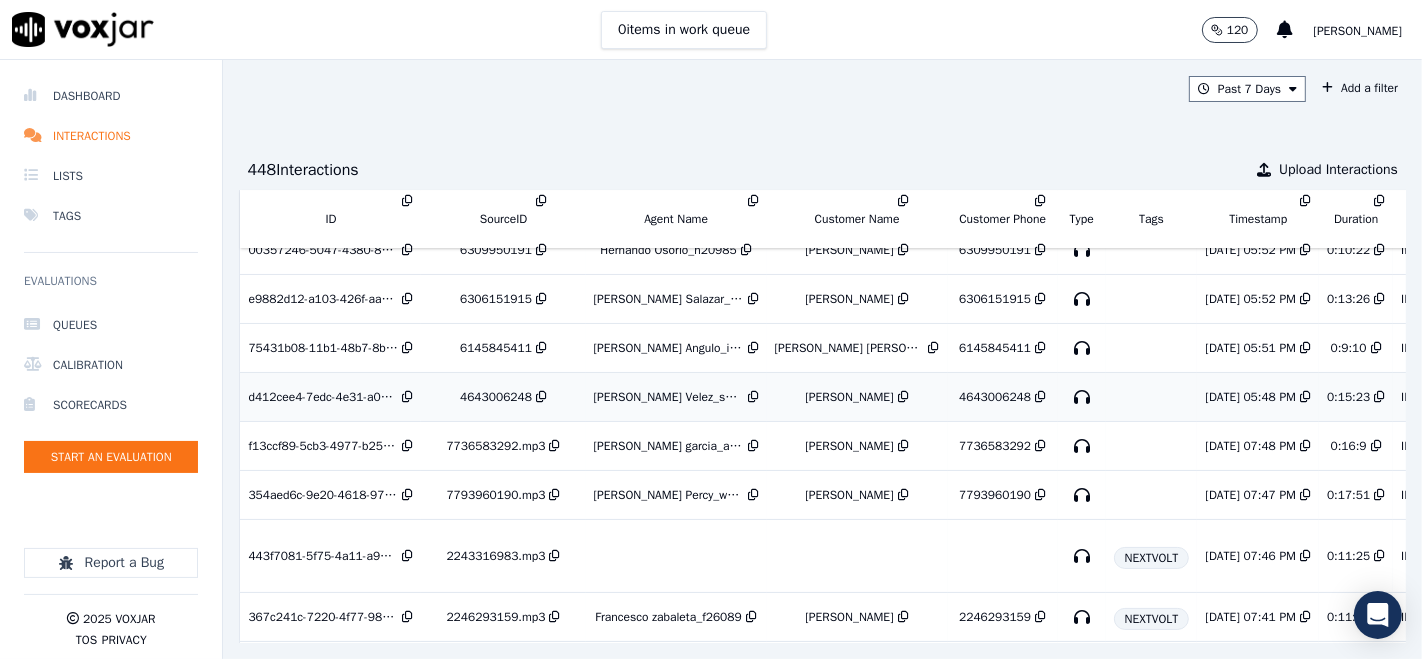 click on "4643006248" at bounding box center (503, 397) 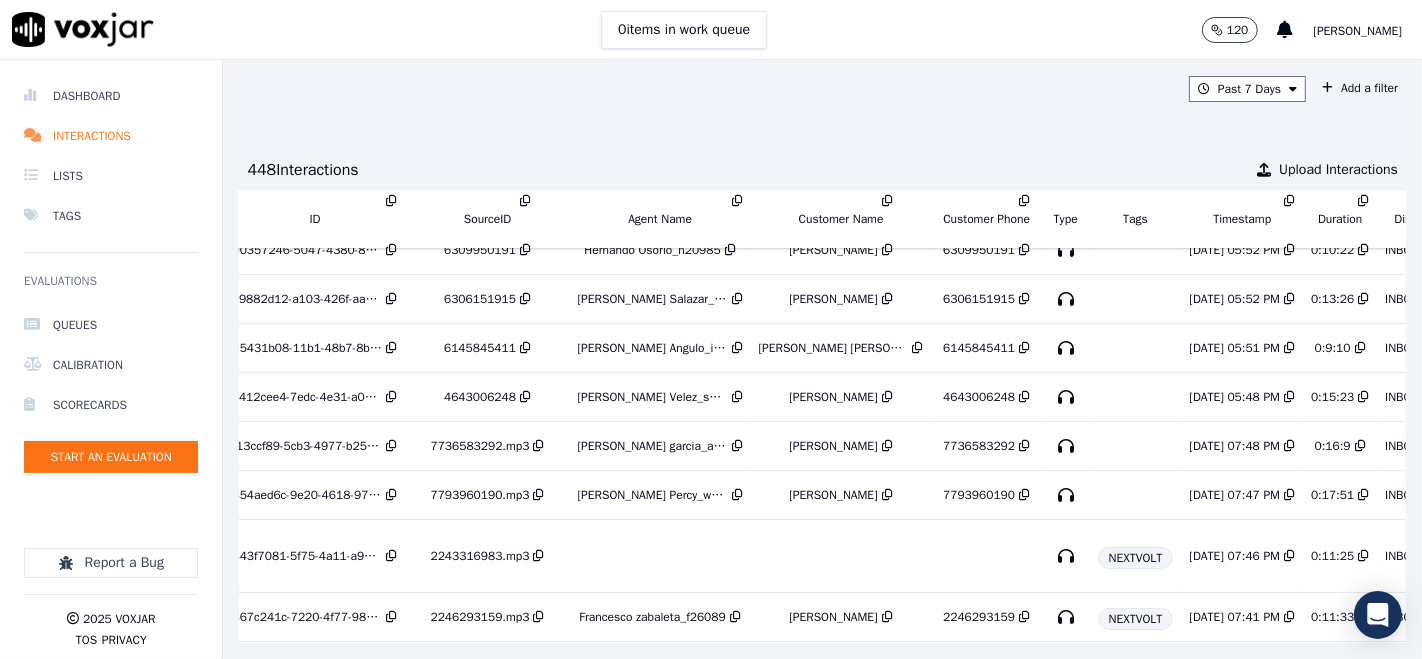 scroll, scrollTop: 3500, scrollLeft: 0, axis: vertical 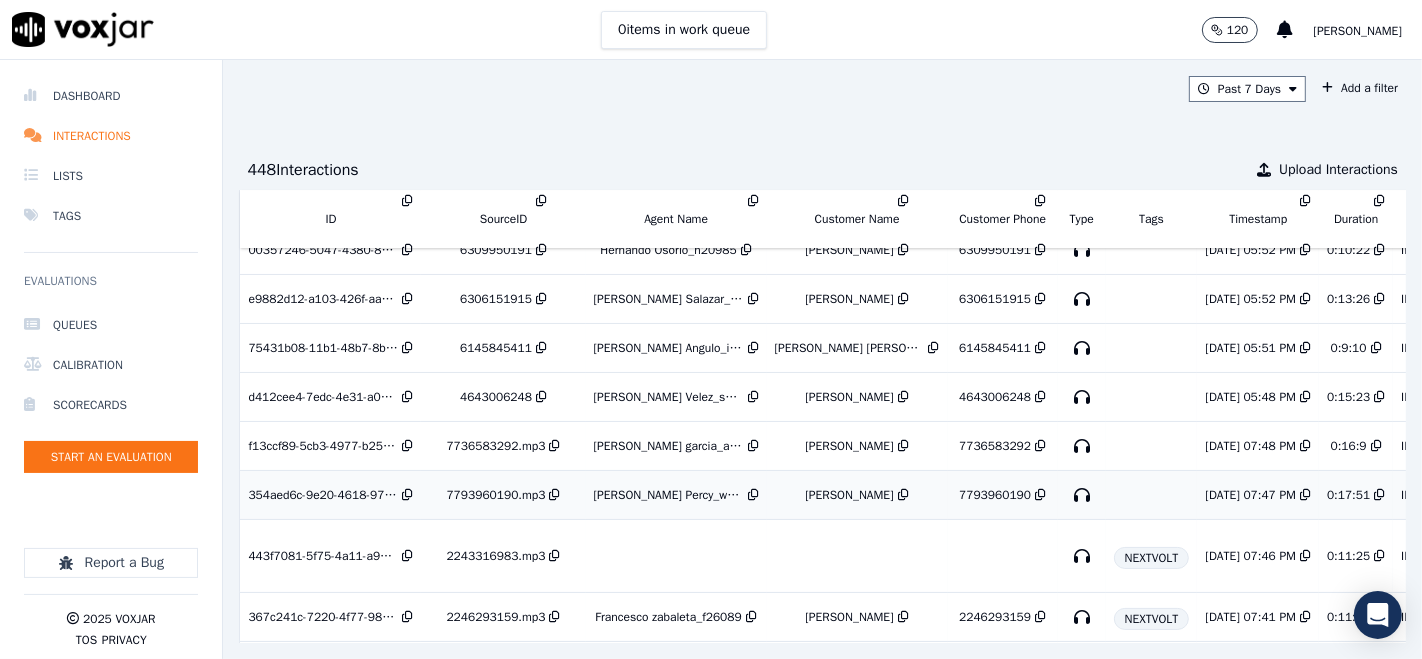 click on "7793960190.mp3" at bounding box center [496, 495] 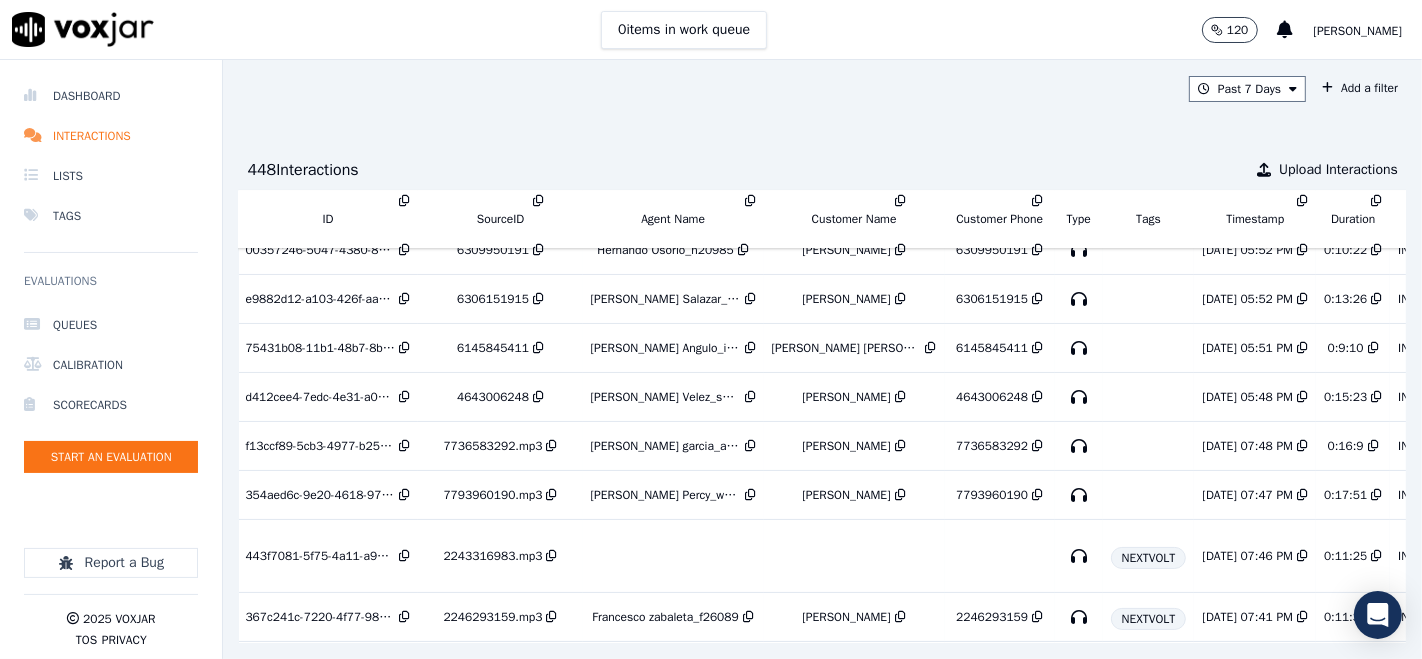 scroll, scrollTop: 3500, scrollLeft: 0, axis: vertical 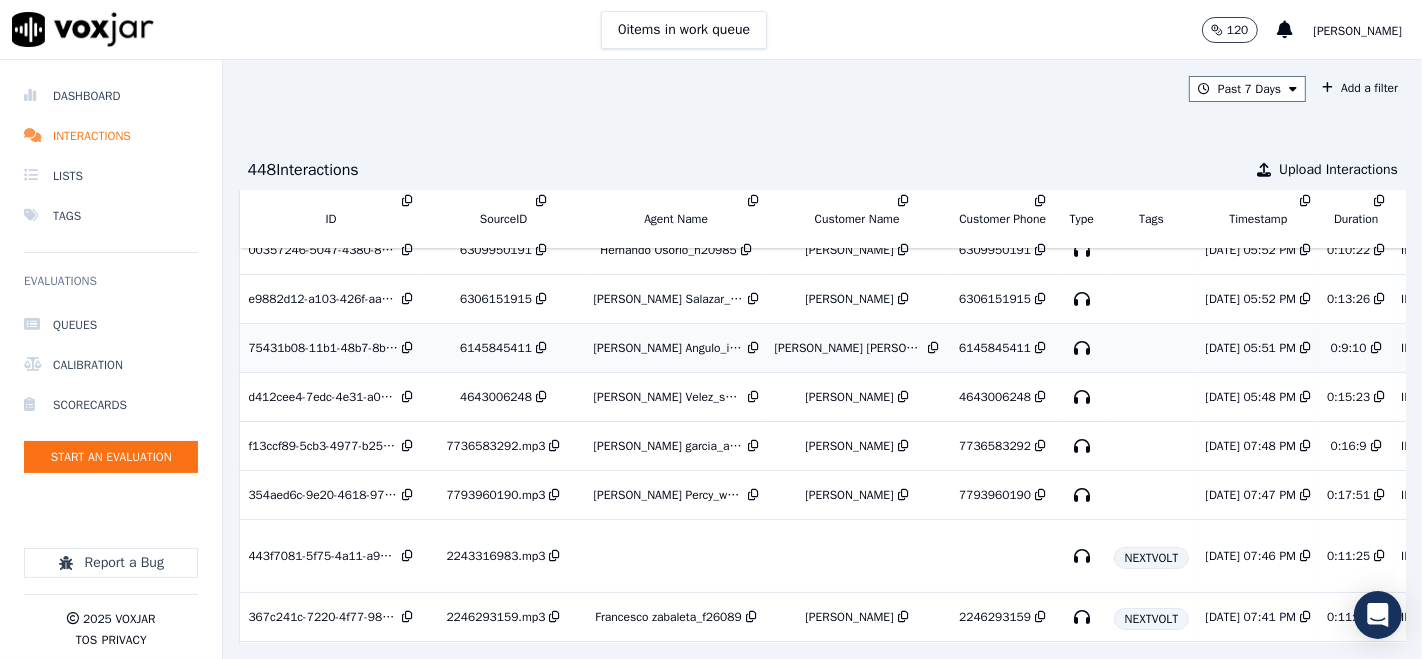 click on "6145845411" at bounding box center (496, 348) 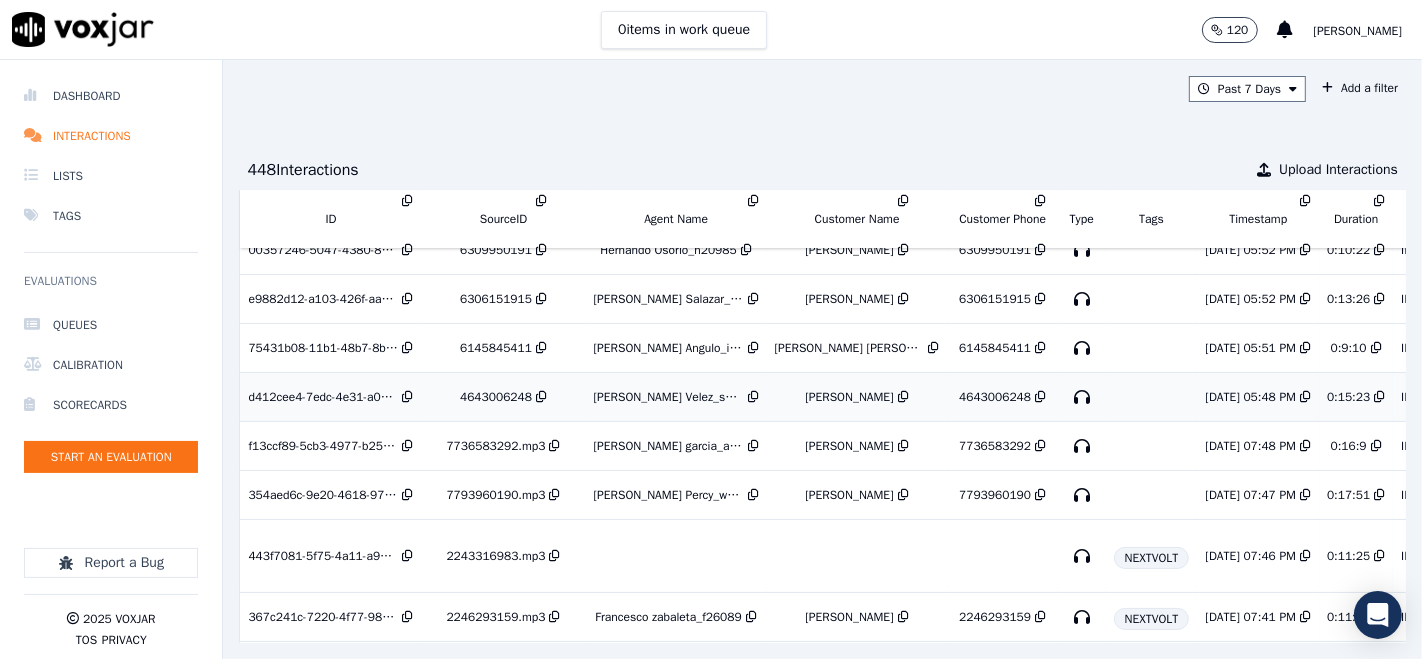 click on "[PERSON_NAME] Velez_s20976" at bounding box center (669, 397) 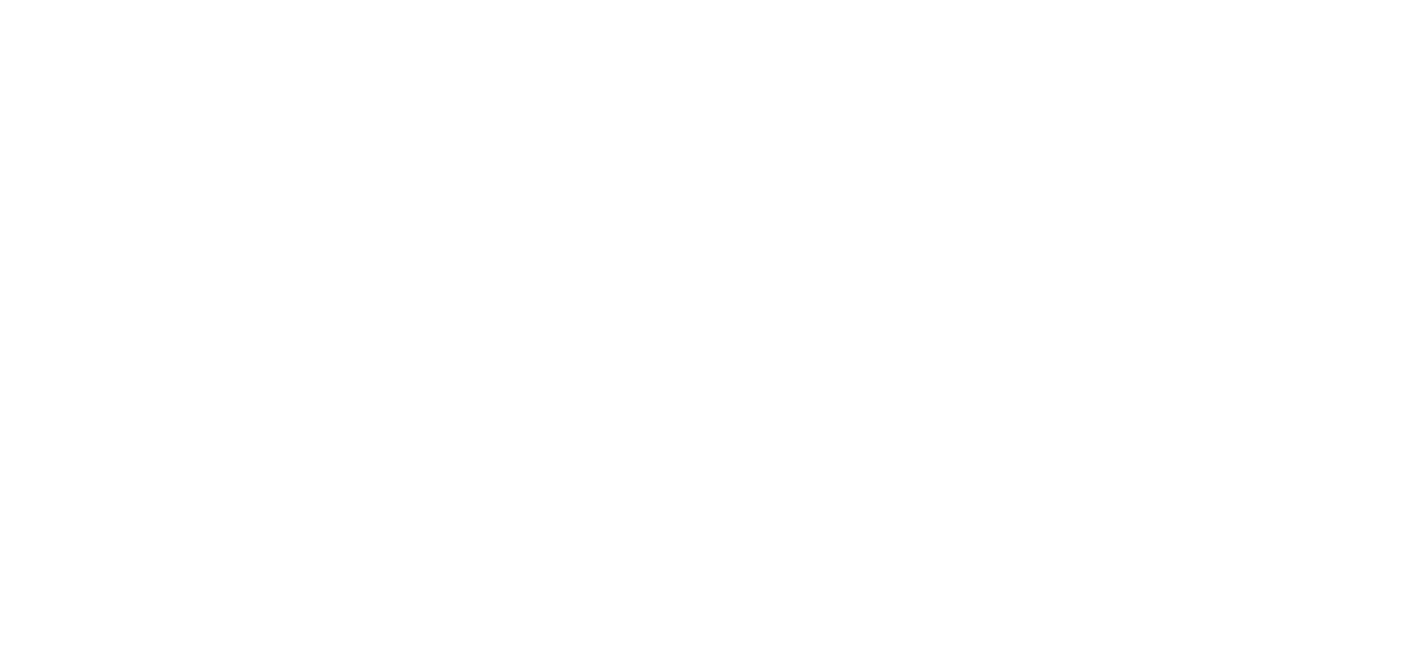 scroll, scrollTop: 0, scrollLeft: 0, axis: both 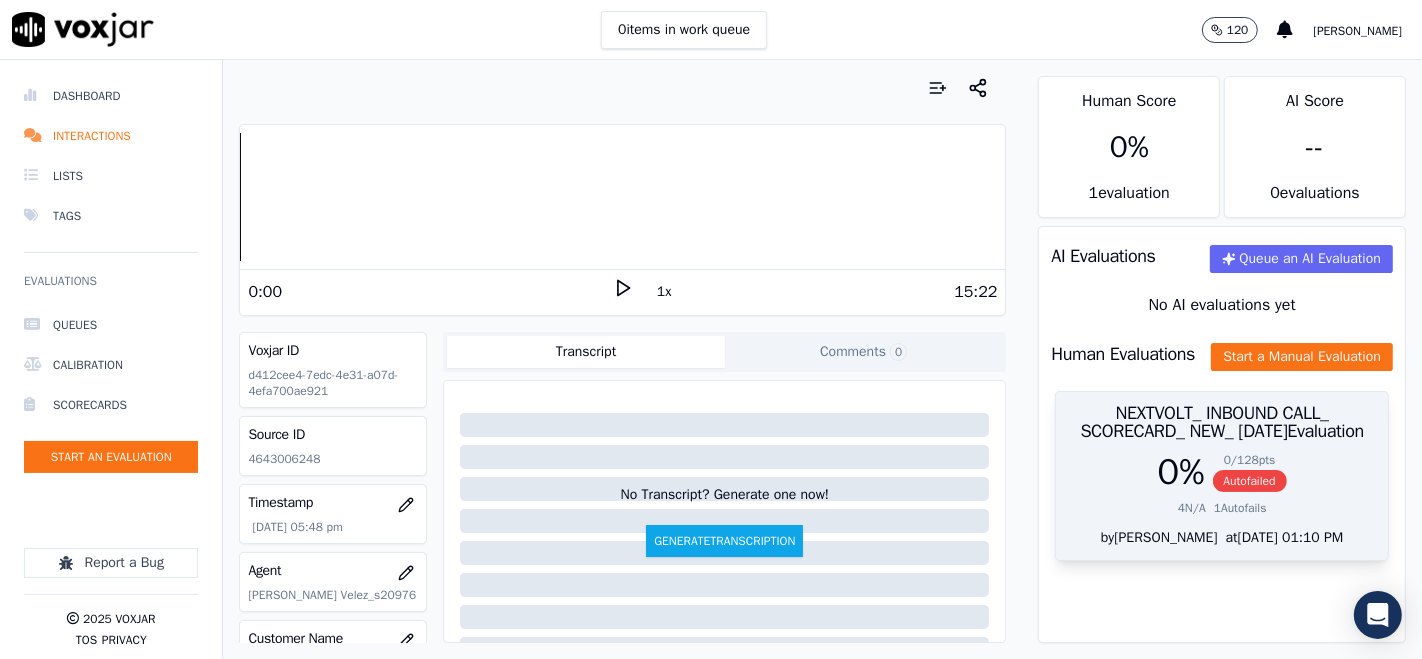 click on "Autofailed" at bounding box center (1250, 481) 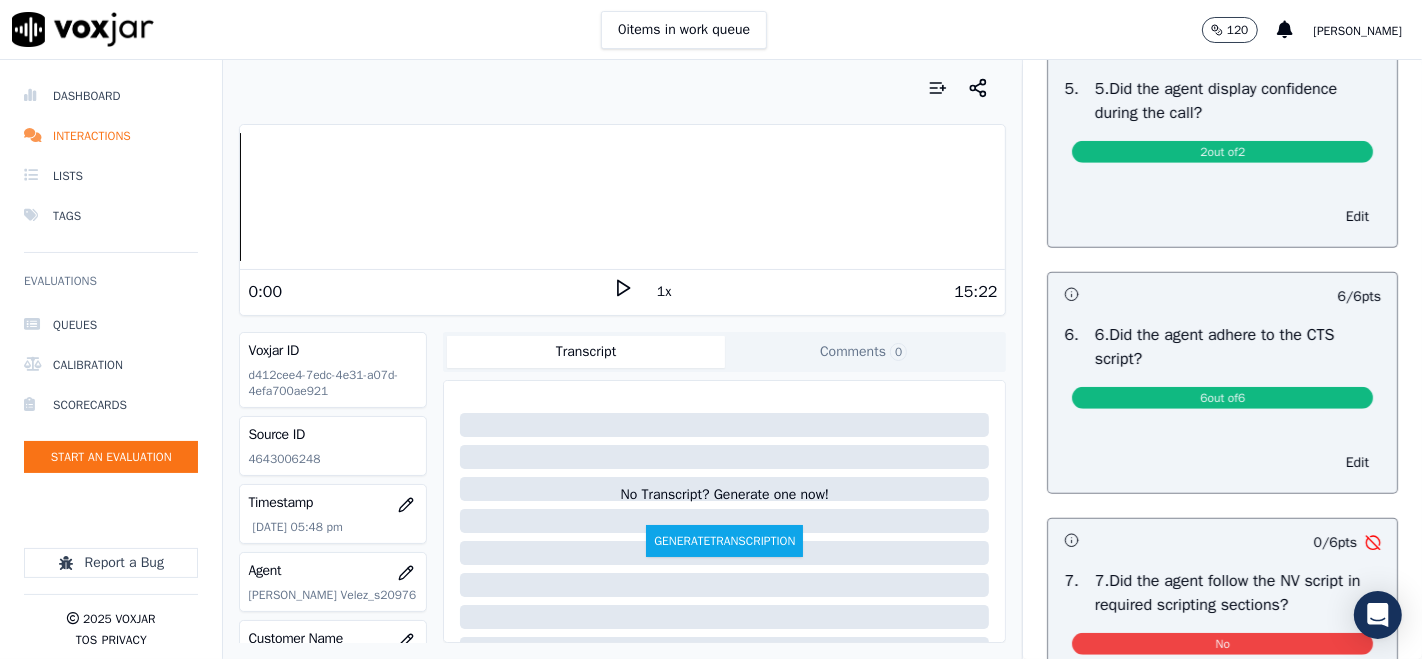 scroll, scrollTop: 1444, scrollLeft: 0, axis: vertical 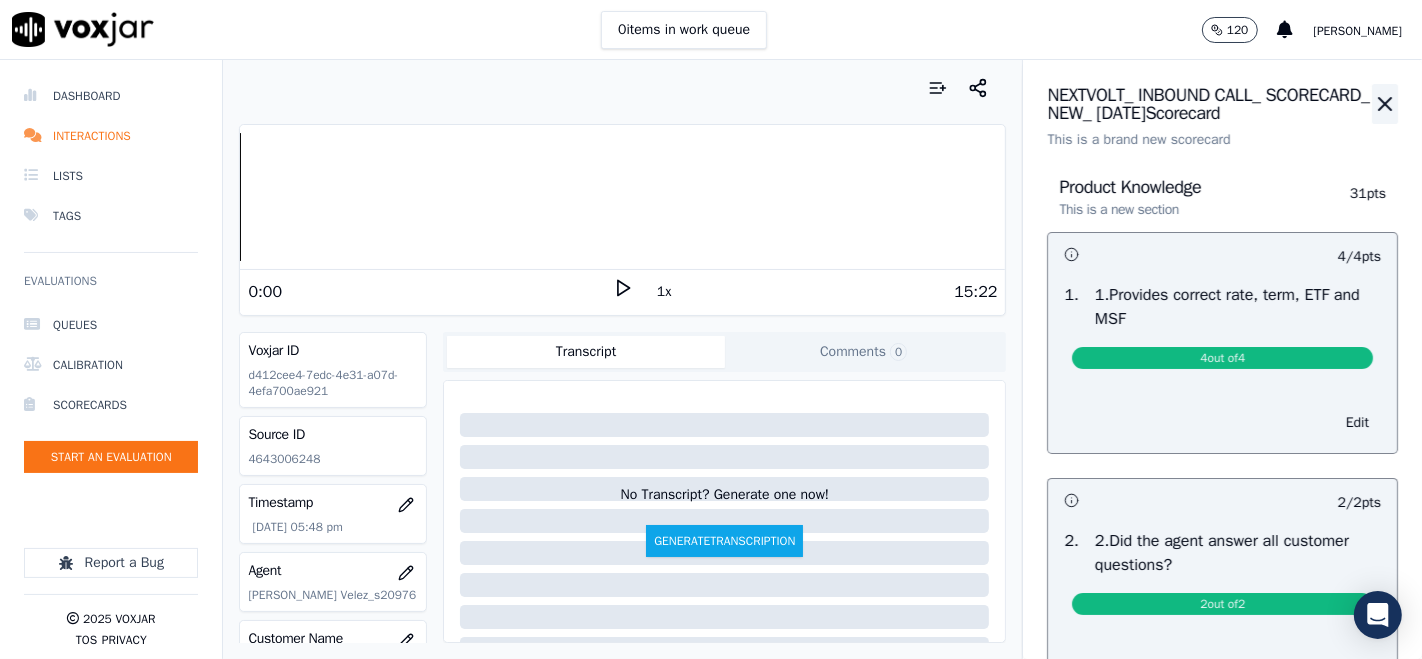 click 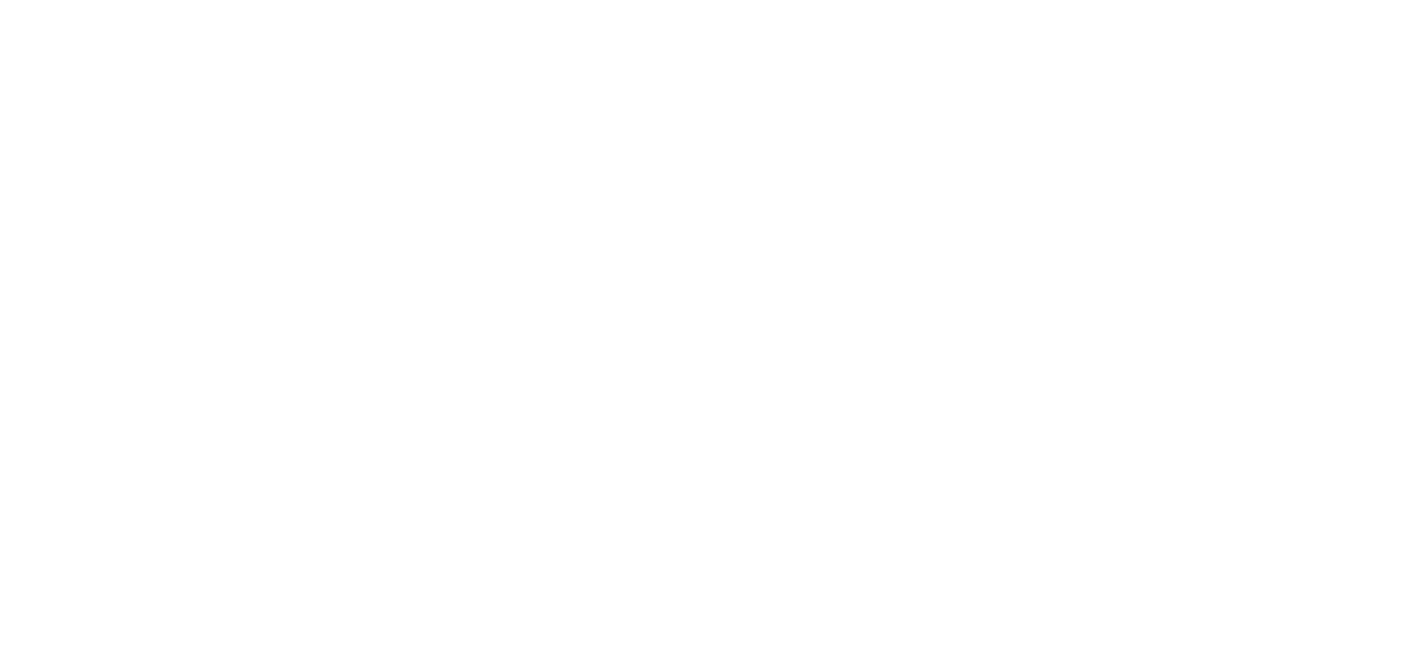 scroll, scrollTop: 0, scrollLeft: 0, axis: both 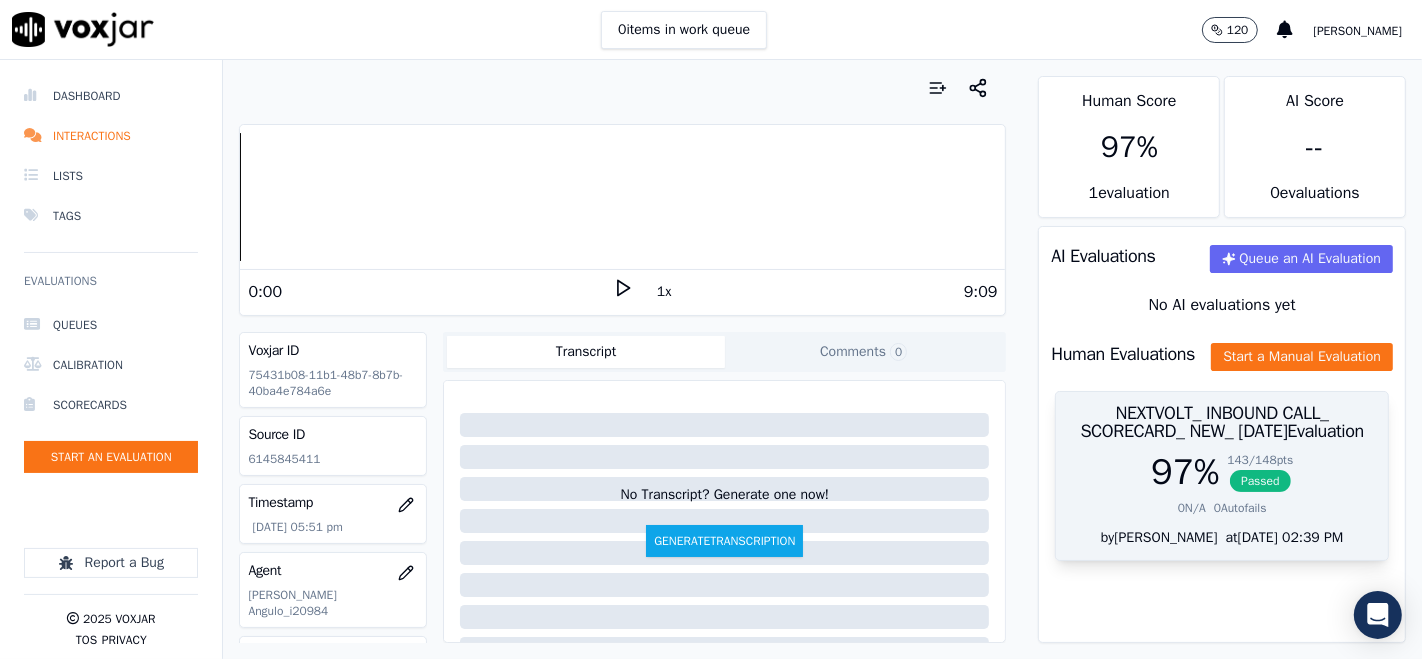 click on "Passed" at bounding box center (1260, 481) 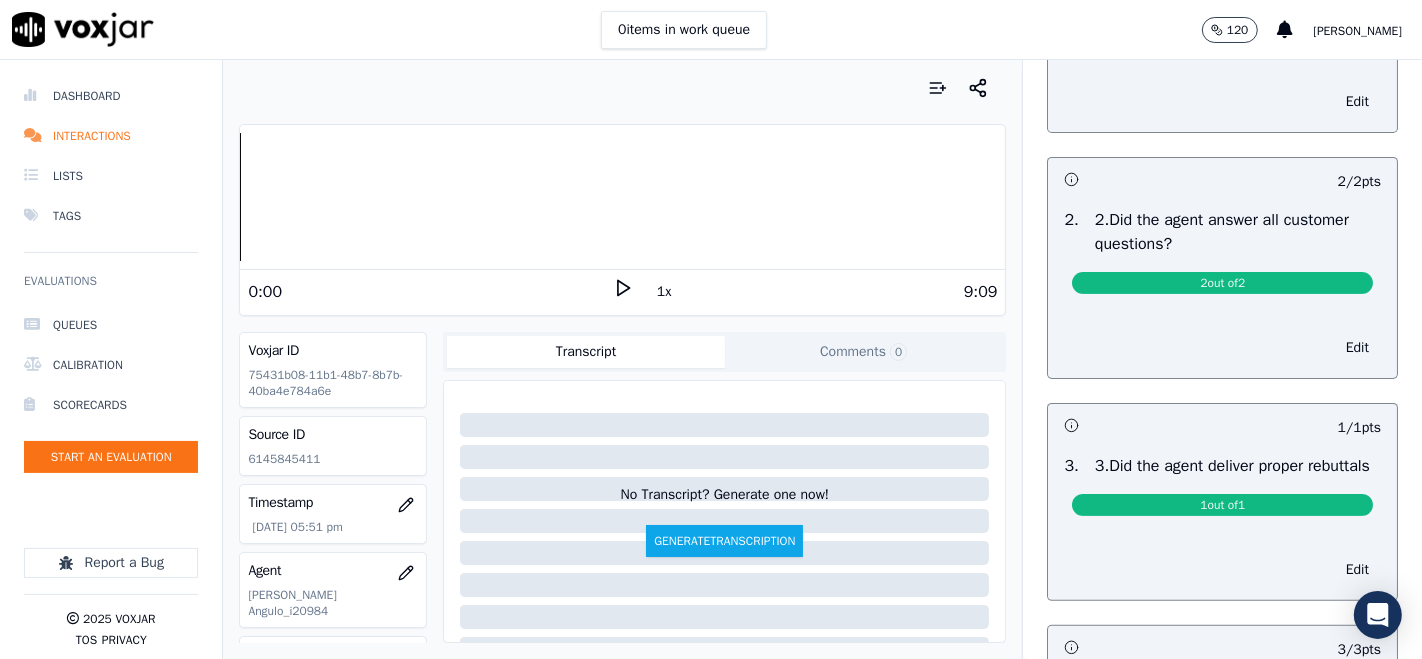 scroll, scrollTop: 0, scrollLeft: 0, axis: both 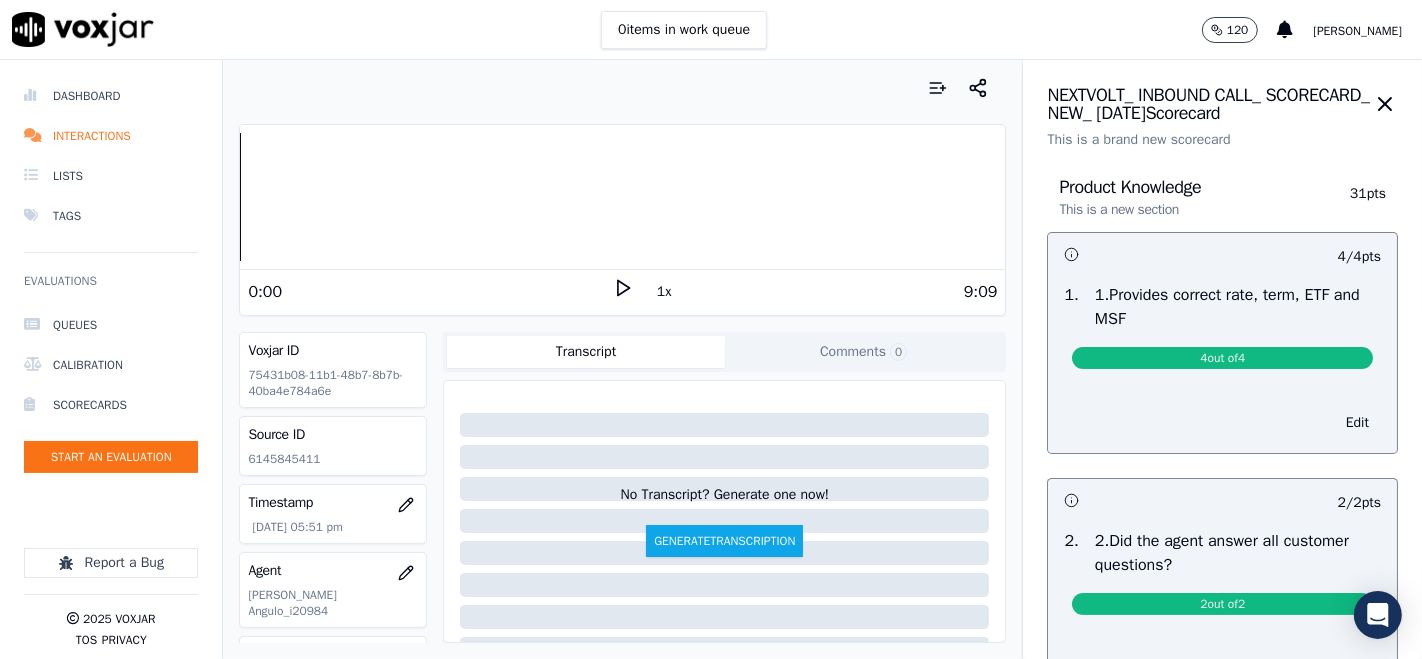 drag, startPoint x: 1337, startPoint y: 108, endPoint x: 1307, endPoint y: 117, distance: 31.320919 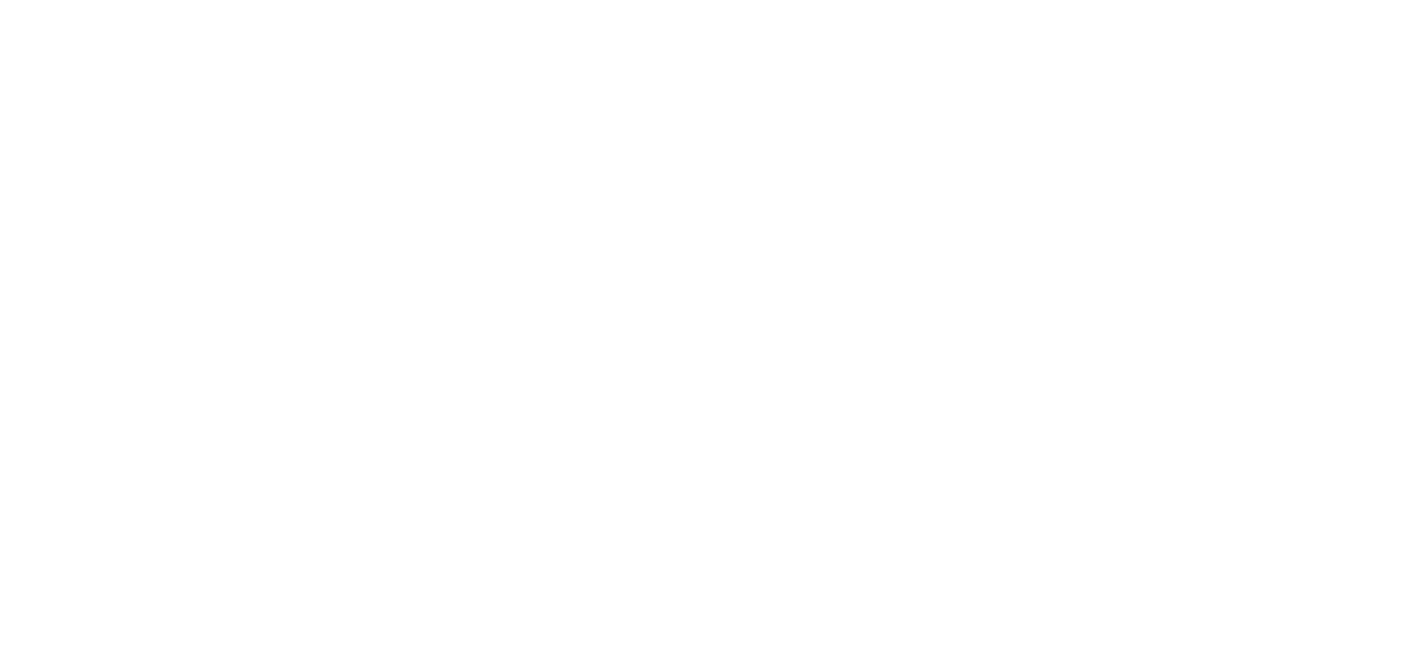 scroll, scrollTop: 0, scrollLeft: 0, axis: both 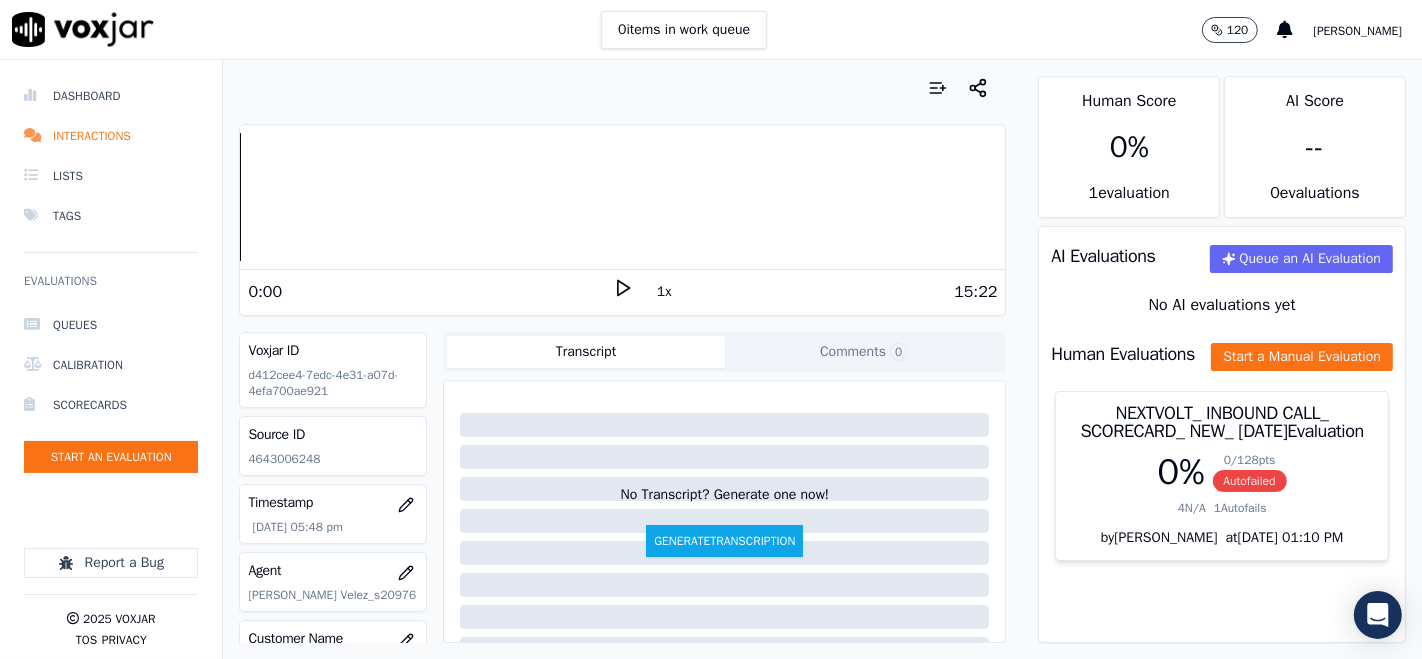 click 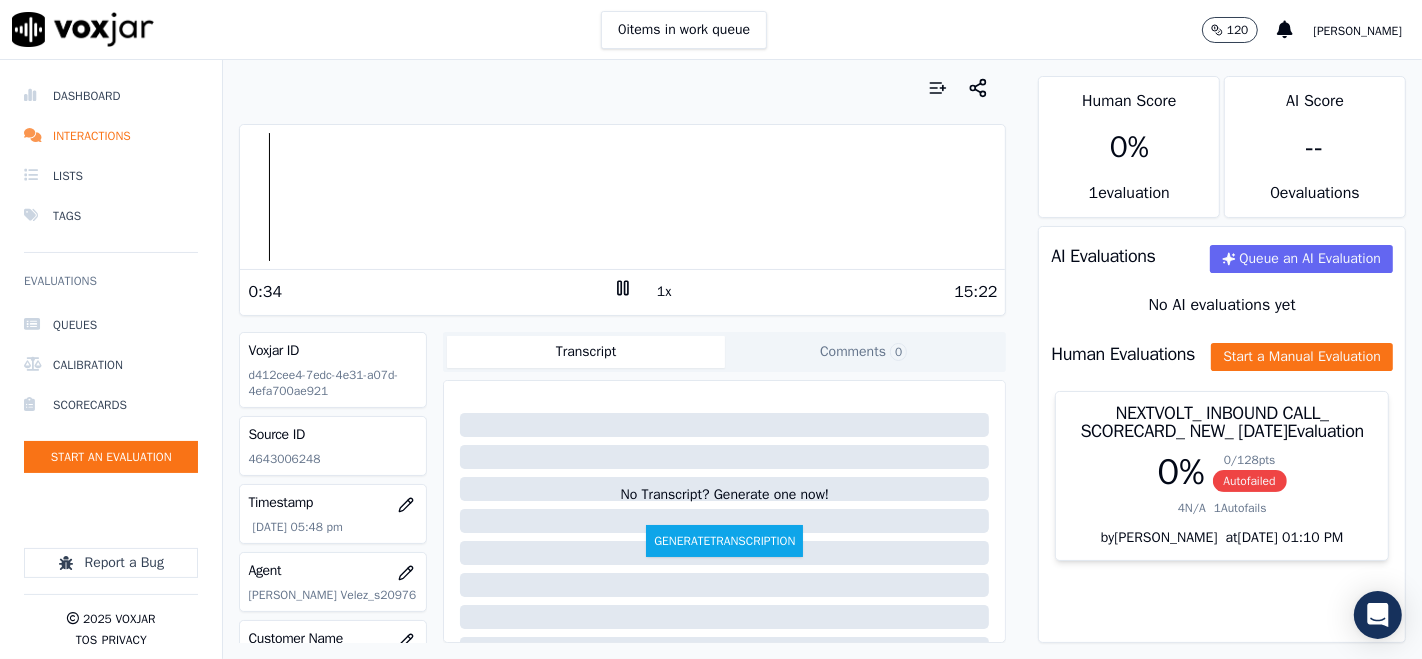 click 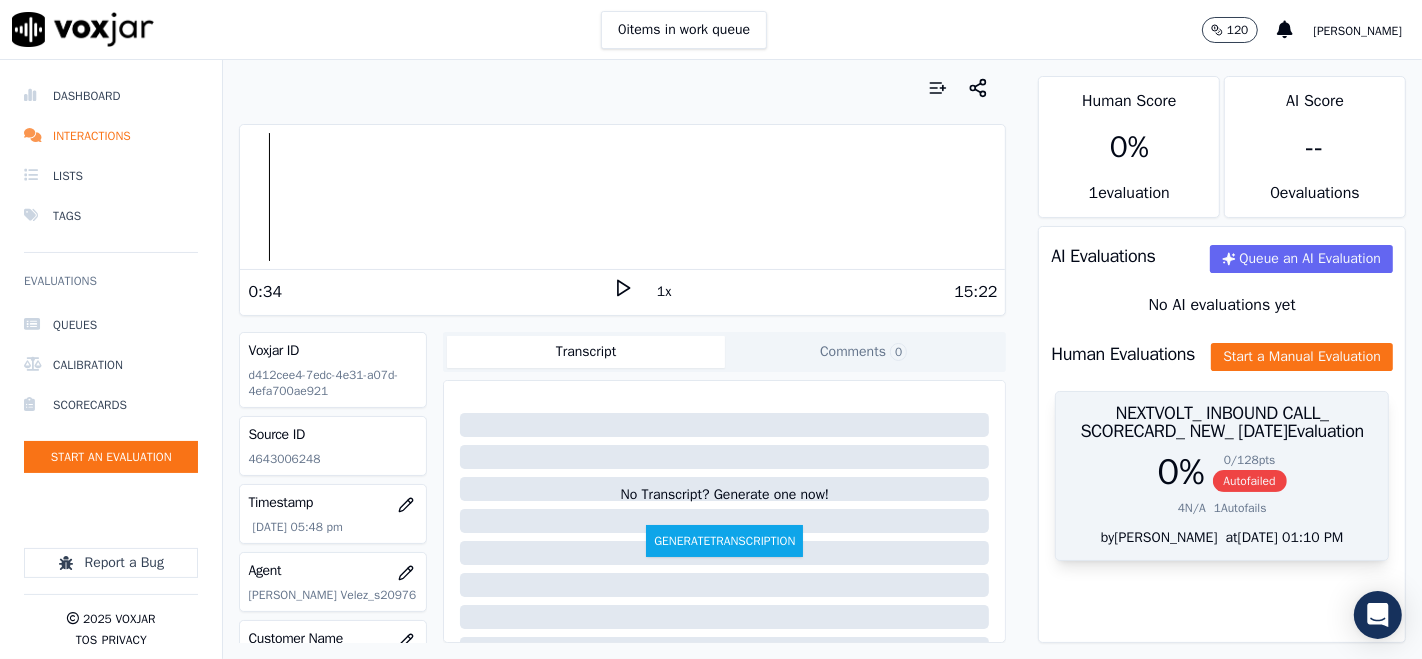 click on "Autofailed" at bounding box center (1250, 481) 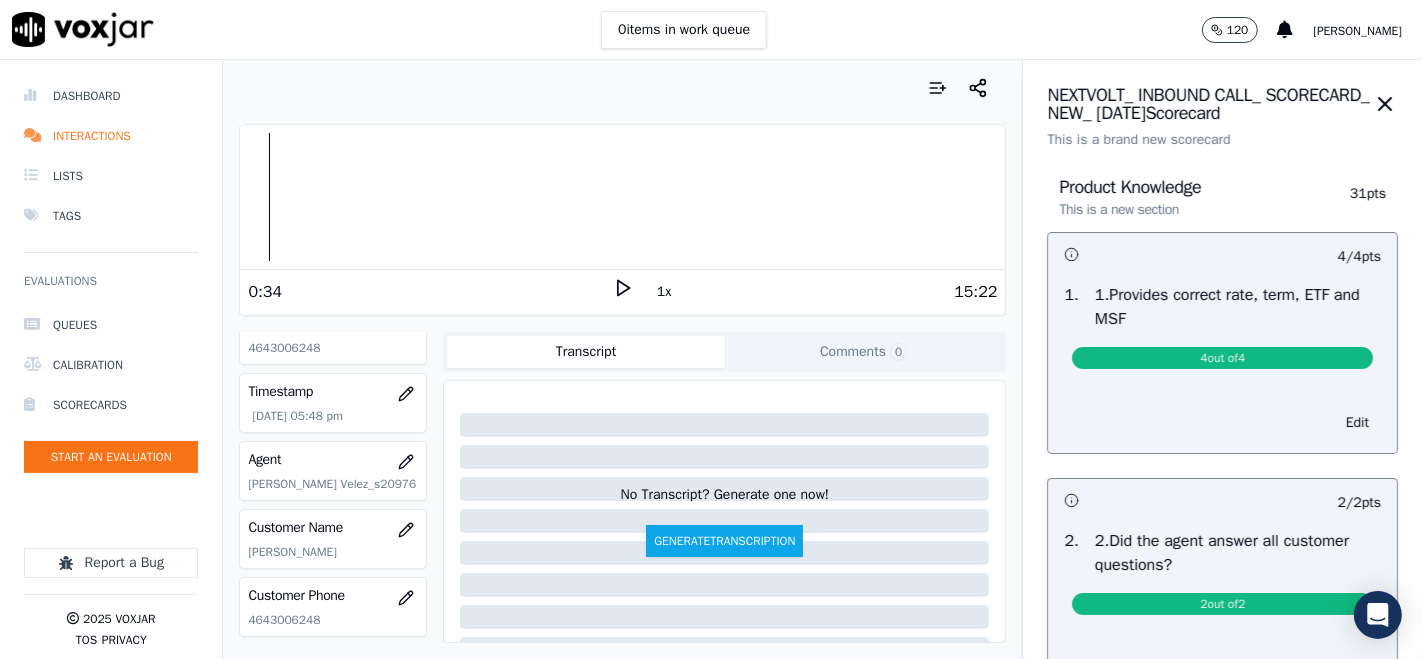 scroll, scrollTop: 222, scrollLeft: 0, axis: vertical 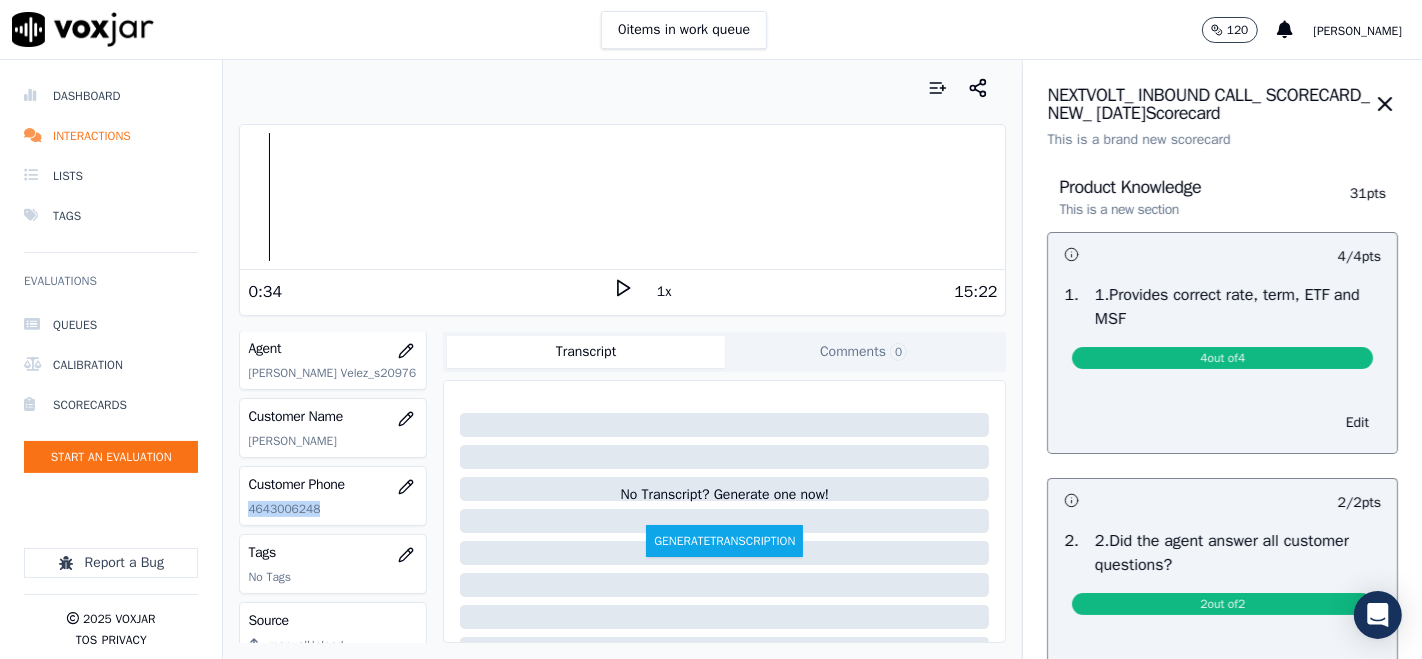 drag, startPoint x: 248, startPoint y: 507, endPoint x: 400, endPoint y: 517, distance: 152.3286 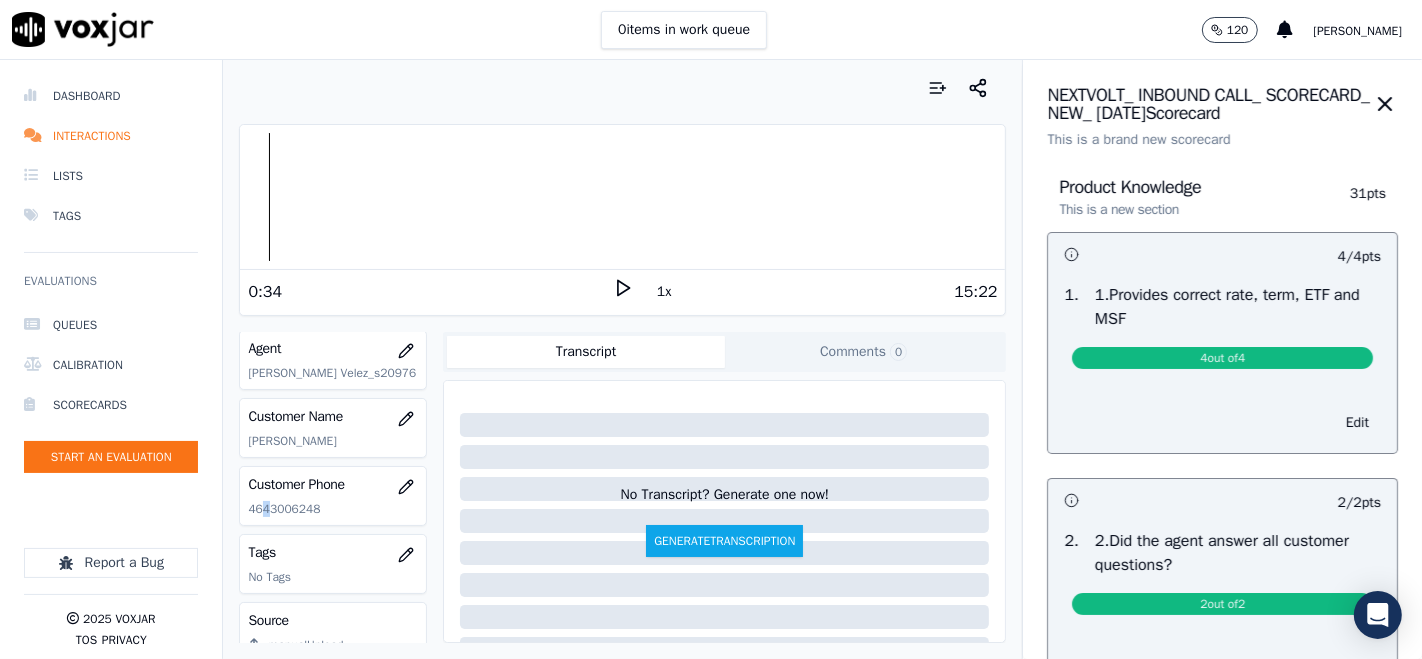 click on "4643006248" 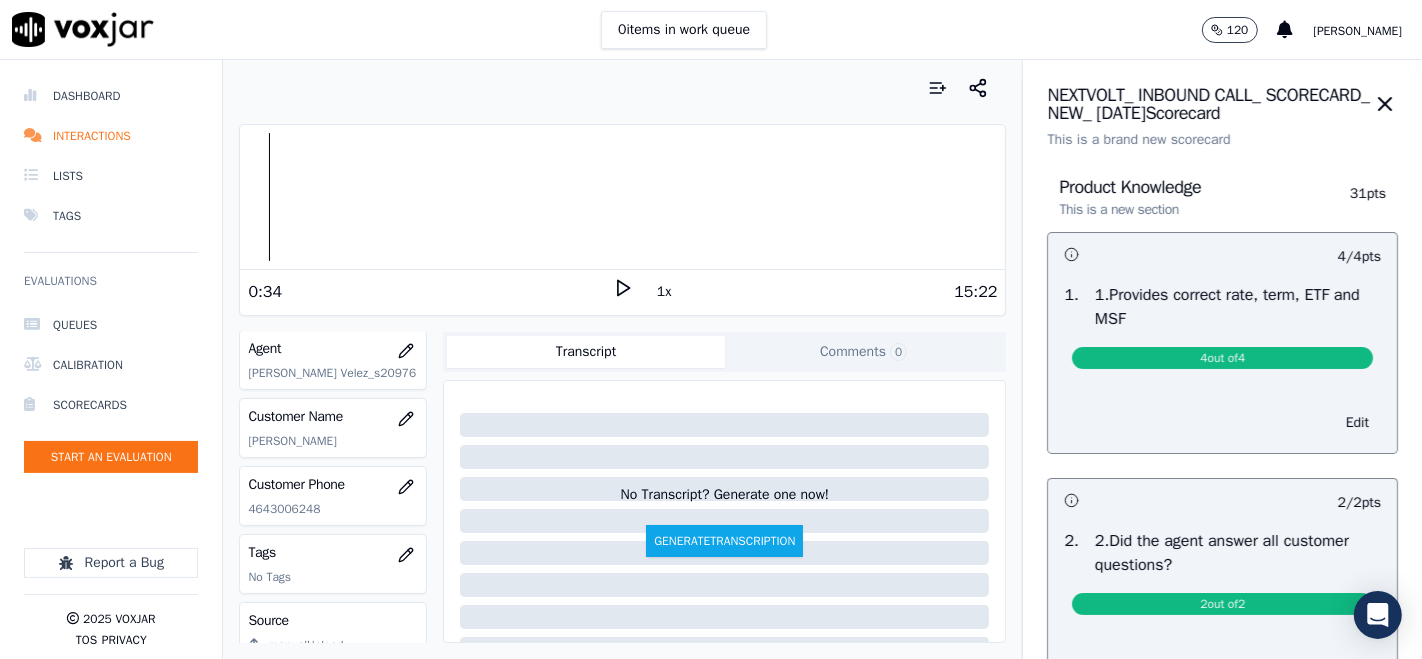 click on "4643006248" 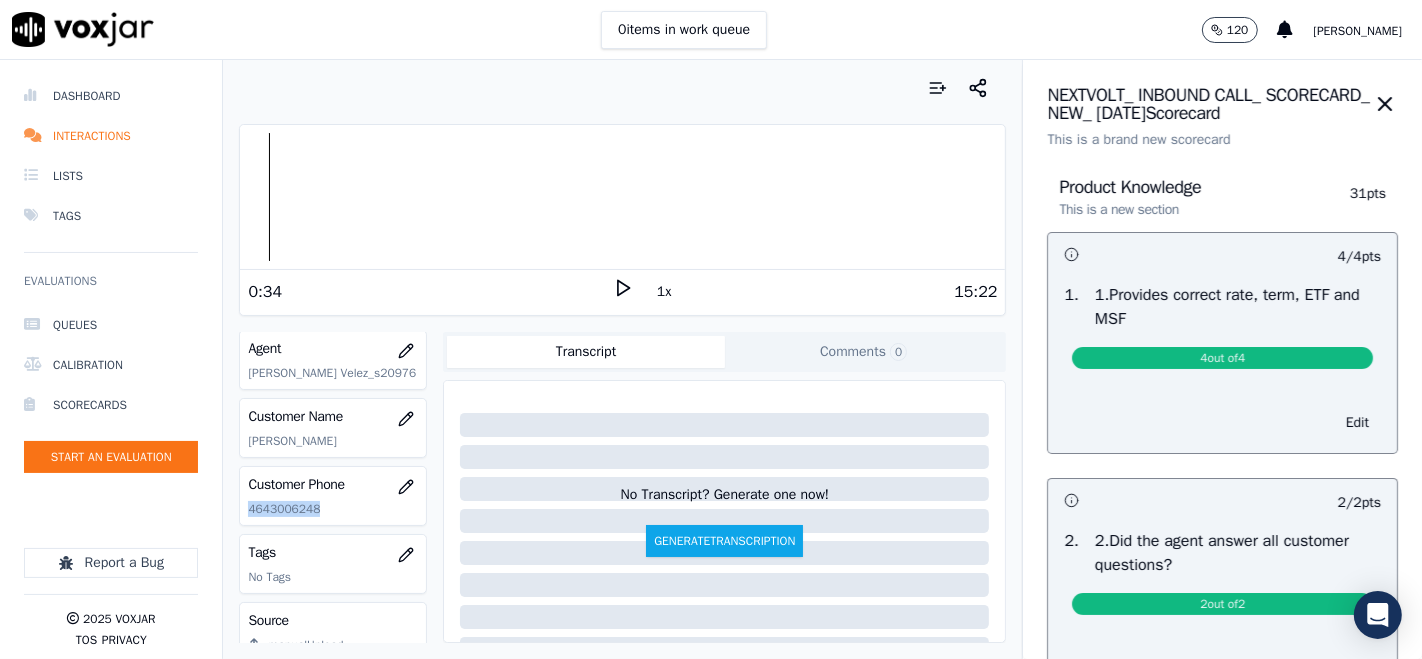 click on "4643006248" 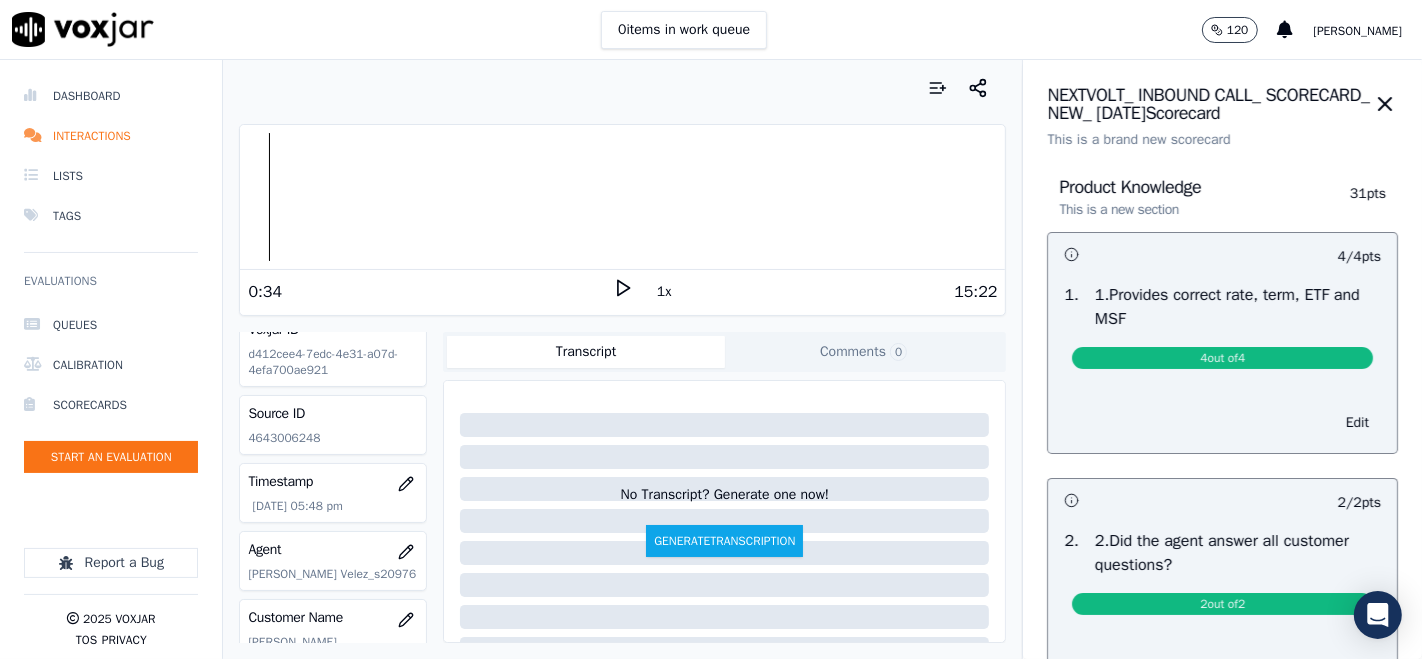scroll, scrollTop: 0, scrollLeft: 0, axis: both 